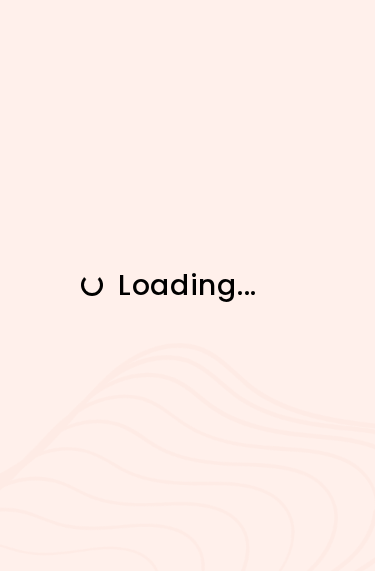scroll, scrollTop: 0, scrollLeft: 0, axis: both 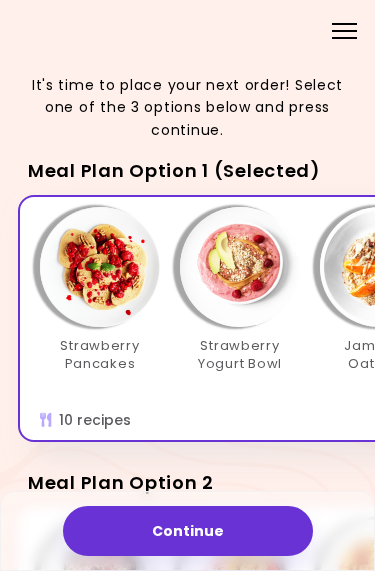 click at bounding box center [100, 267] 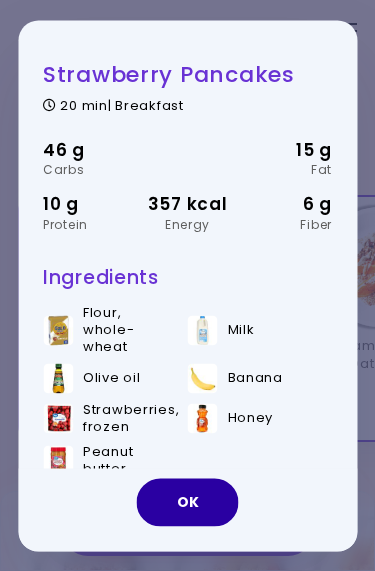 click on "OK" at bounding box center (188, 502) 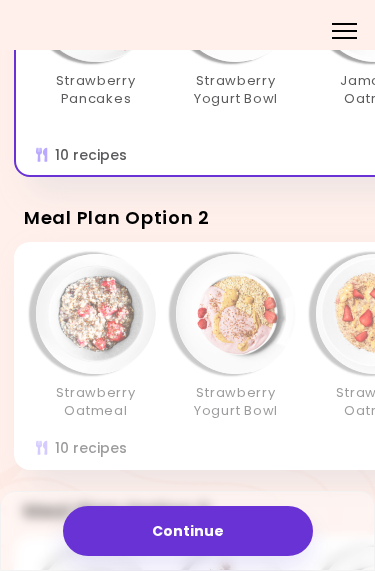 scroll, scrollTop: 267, scrollLeft: 4, axis: both 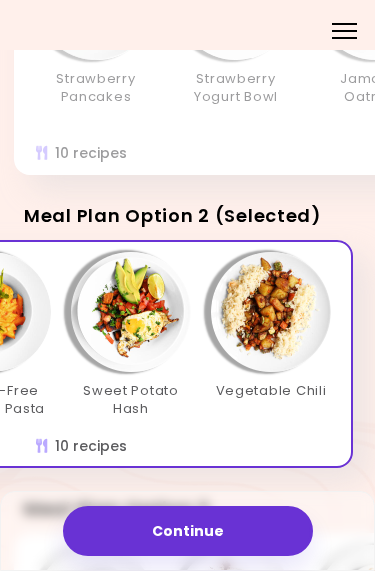 click at bounding box center [271, 312] 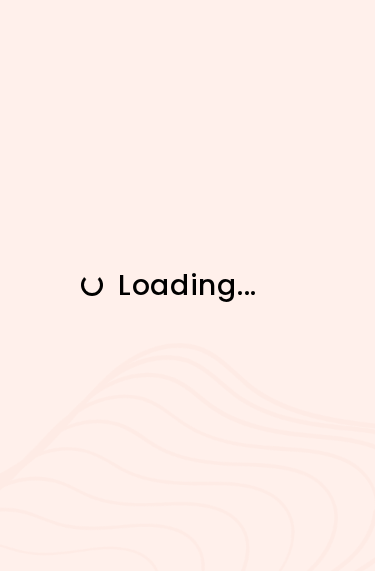 scroll, scrollTop: 0, scrollLeft: 0, axis: both 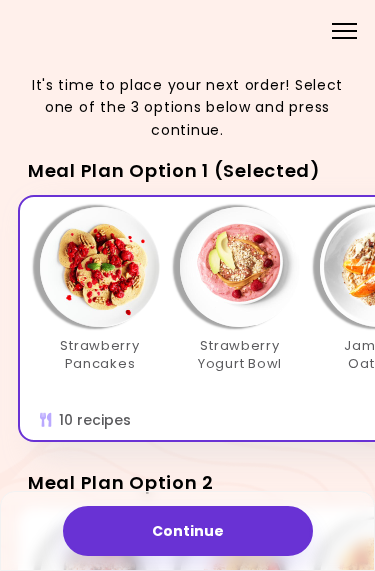 click at bounding box center (344, 31) 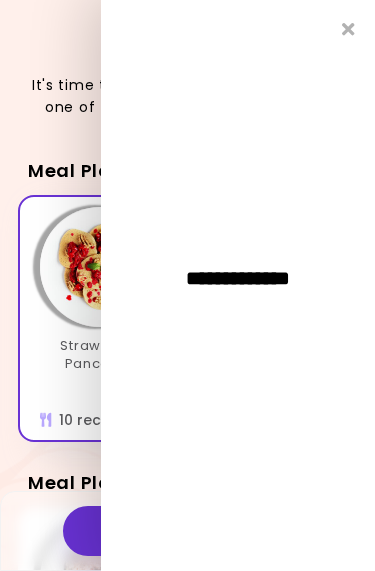 click at bounding box center [348, 29] 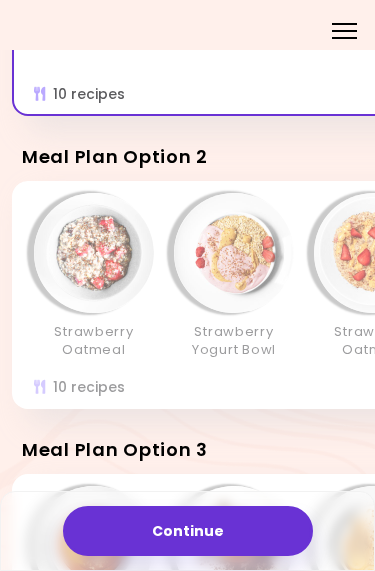 scroll, scrollTop: 330, scrollLeft: 8, axis: both 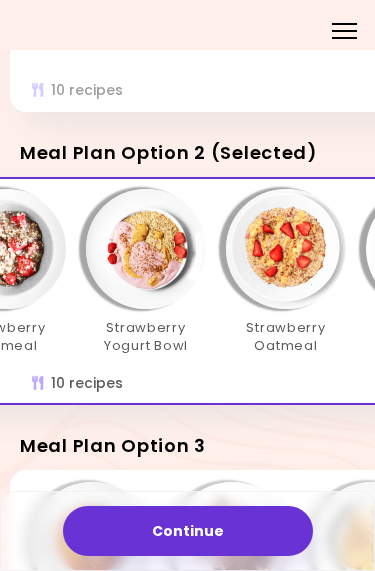 click at bounding box center (146, 249) 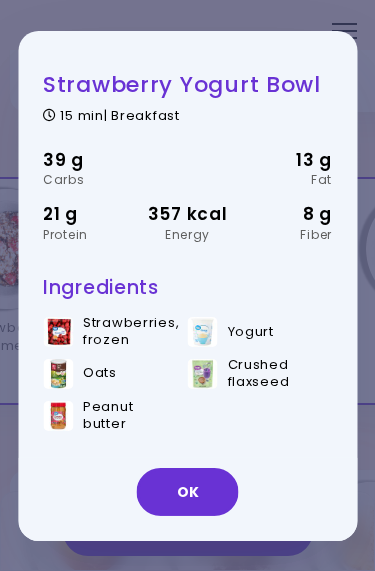 click on "OK" at bounding box center [188, 492] 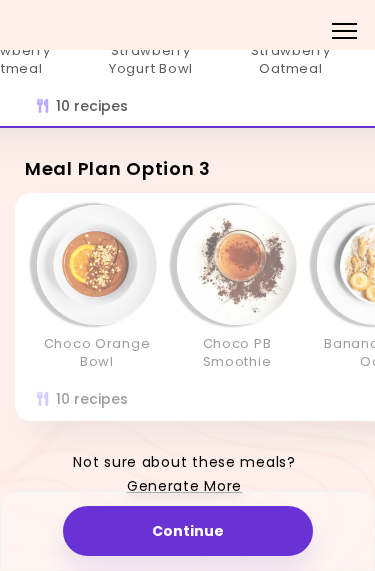 scroll, scrollTop: 606, scrollLeft: 3, axis: both 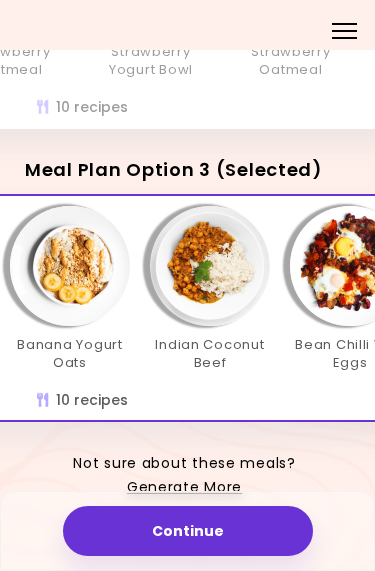 click on "Generate More" at bounding box center (184, 488) 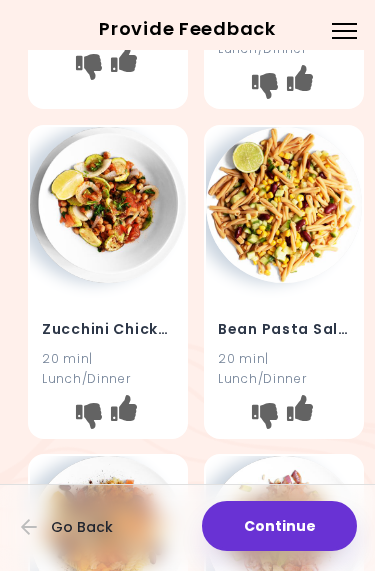 scroll, scrollTop: 604, scrollLeft: 0, axis: vertical 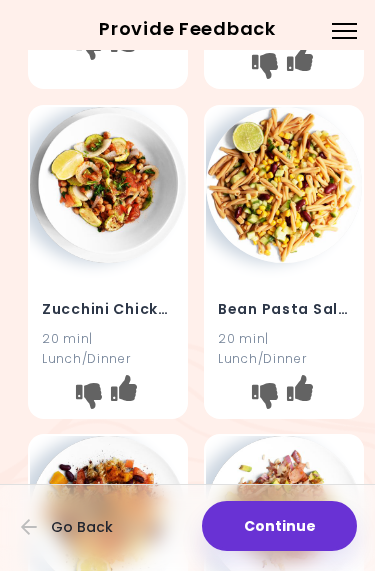 click at bounding box center (89, 395) 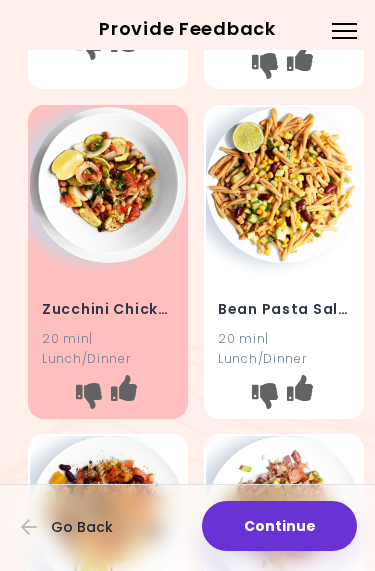 click at bounding box center (265, 395) 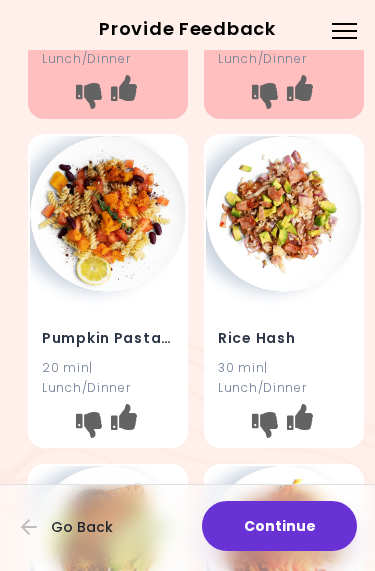 scroll, scrollTop: 913, scrollLeft: 0, axis: vertical 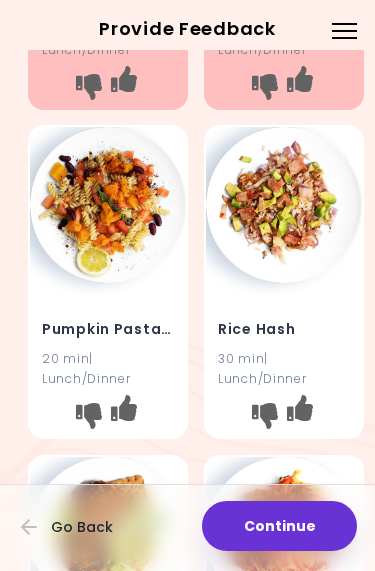 click at bounding box center (265, 416) 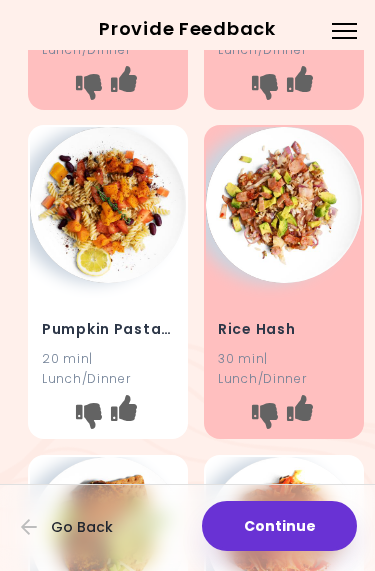 click at bounding box center (89, 416) 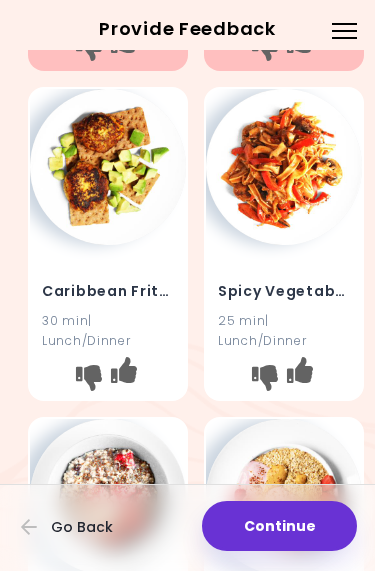 scroll, scrollTop: 1269, scrollLeft: 0, axis: vertical 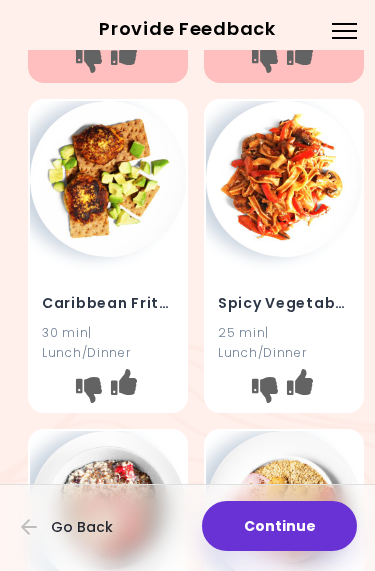 click at bounding box center [265, 390] 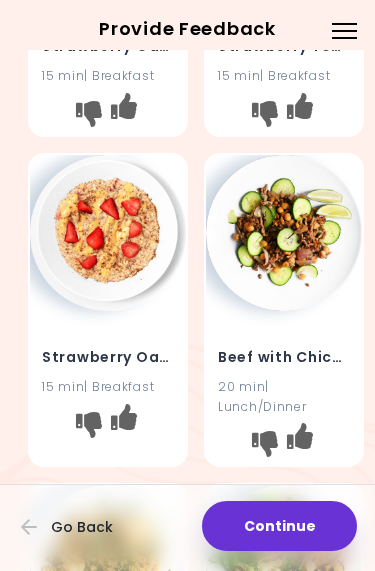 scroll, scrollTop: 1869, scrollLeft: 0, axis: vertical 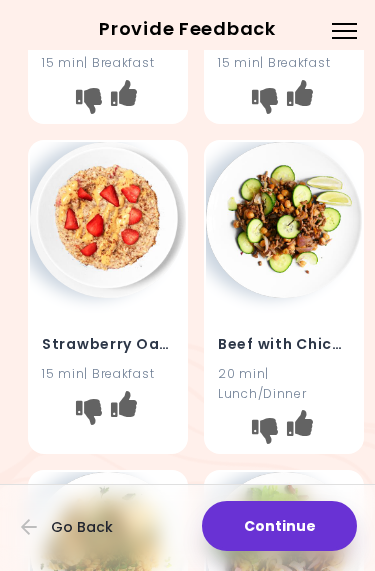 click at bounding box center [265, 431] 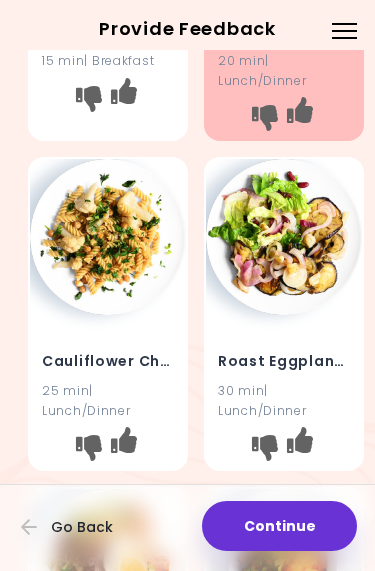 scroll, scrollTop: 2183, scrollLeft: 0, axis: vertical 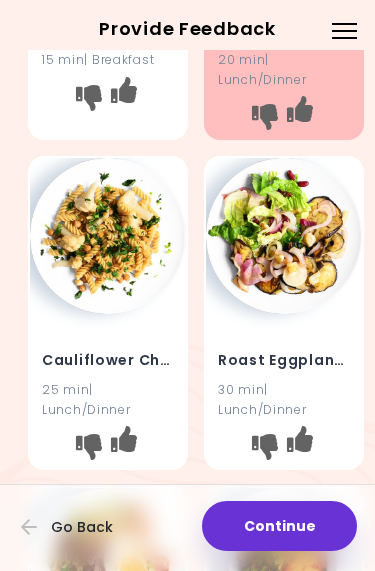 click at bounding box center [265, 447] 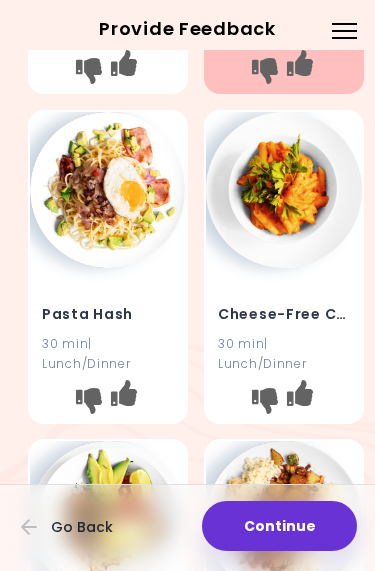 scroll, scrollTop: 2565, scrollLeft: 0, axis: vertical 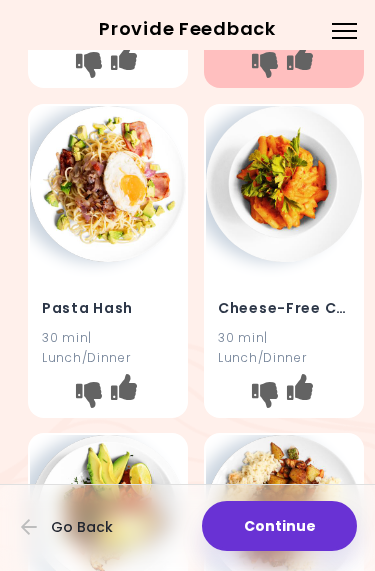 click at bounding box center (265, 394) 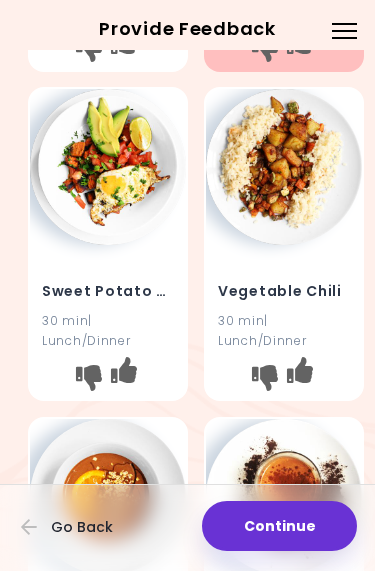 scroll, scrollTop: 2910, scrollLeft: 0, axis: vertical 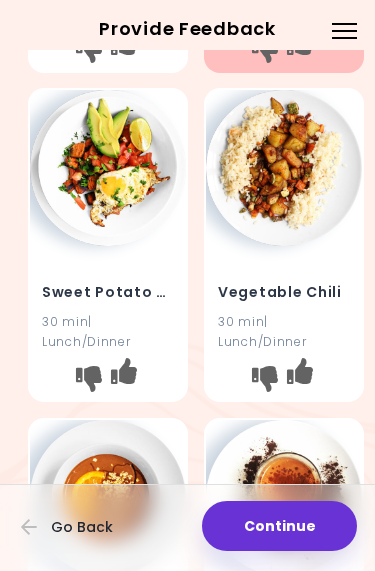 click at bounding box center [265, 379] 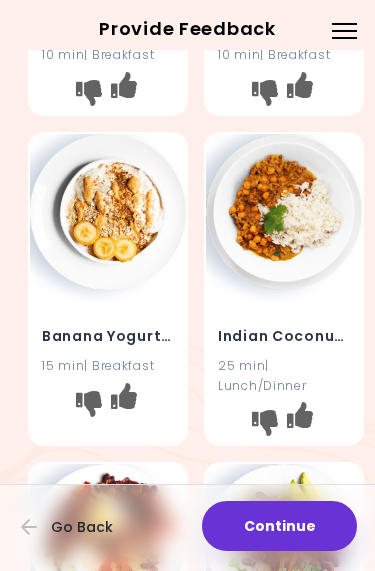 scroll, scrollTop: 3508, scrollLeft: 0, axis: vertical 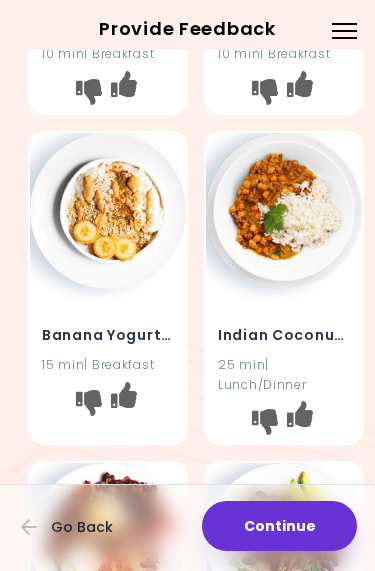 click at bounding box center (265, 422) 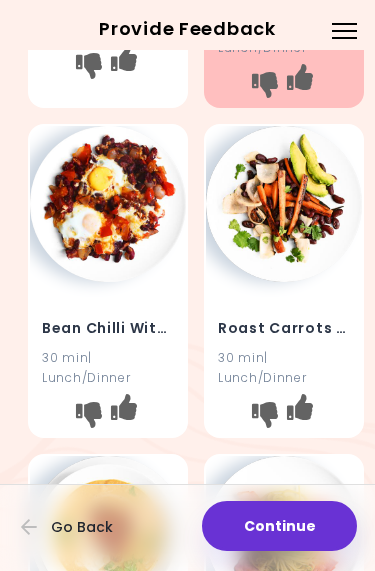 scroll, scrollTop: 3849, scrollLeft: 0, axis: vertical 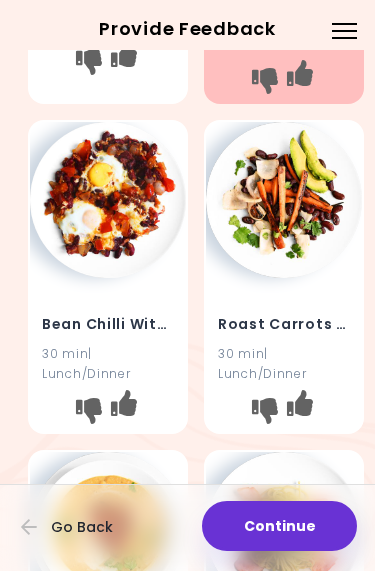 click at bounding box center (89, 411) 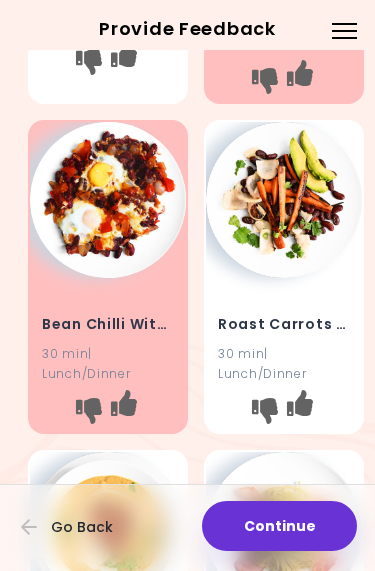 click at bounding box center [265, 411] 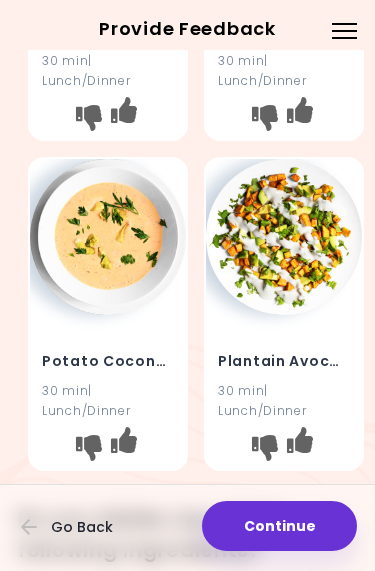 scroll, scrollTop: 4475, scrollLeft: 0, axis: vertical 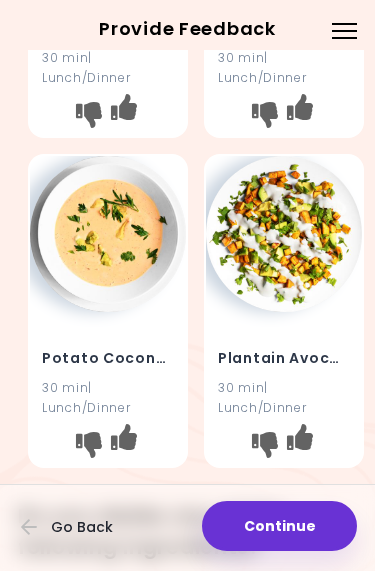 click at bounding box center [89, 445] 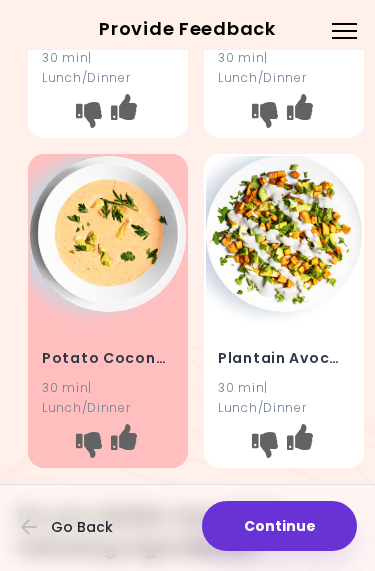 click at bounding box center (265, 445) 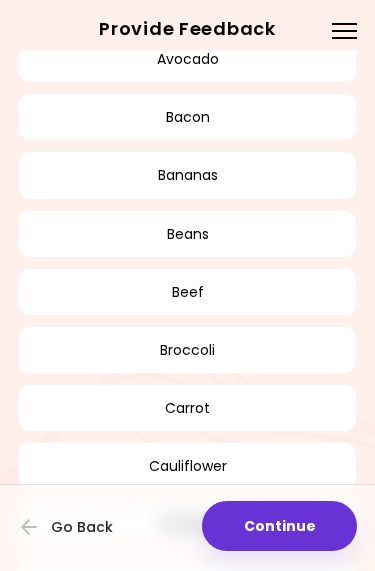 scroll, scrollTop: 5044, scrollLeft: 0, axis: vertical 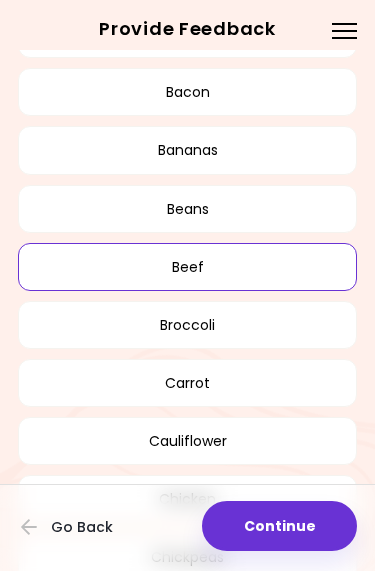 click on "Beef" at bounding box center (187, 267) 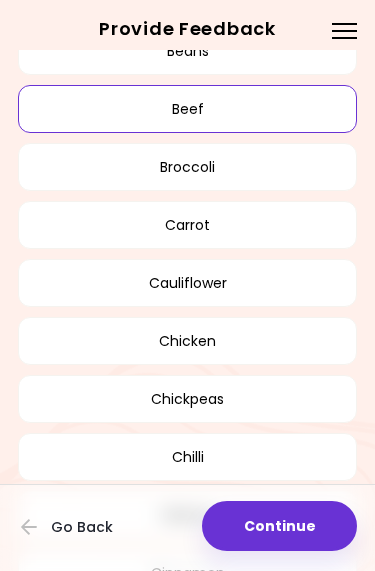 scroll, scrollTop: 5203, scrollLeft: 0, axis: vertical 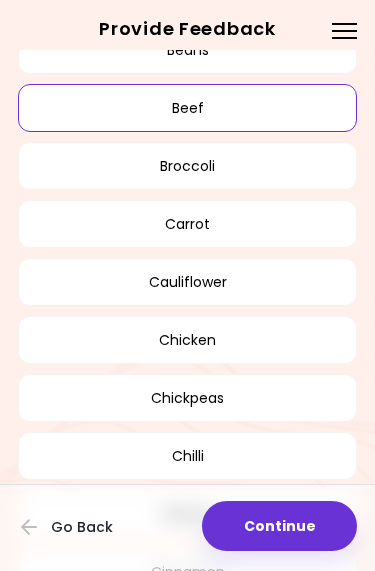 click on "Chickpeas" at bounding box center (187, 398) 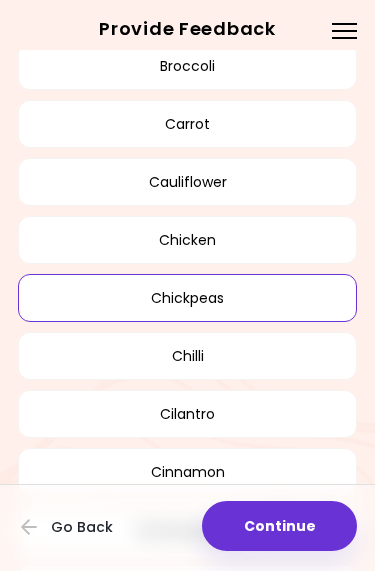 scroll, scrollTop: 5309, scrollLeft: 0, axis: vertical 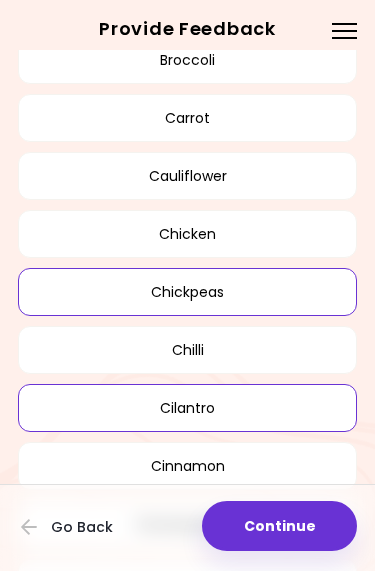 click on "Cilantro" at bounding box center [187, 408] 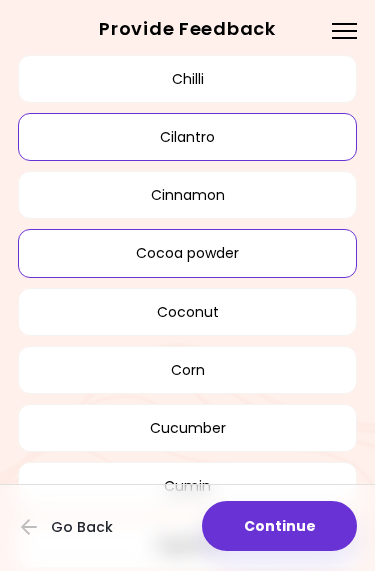scroll, scrollTop: 5577, scrollLeft: 0, axis: vertical 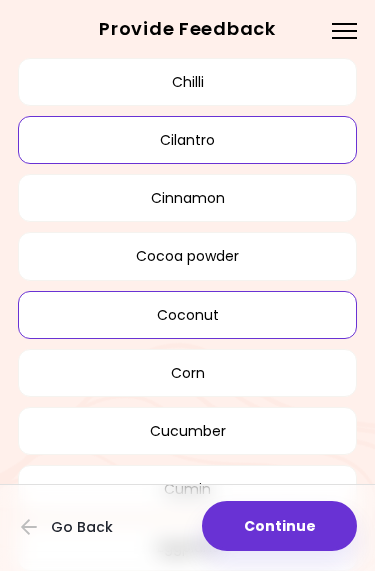 click on "Coconut" at bounding box center [187, 315] 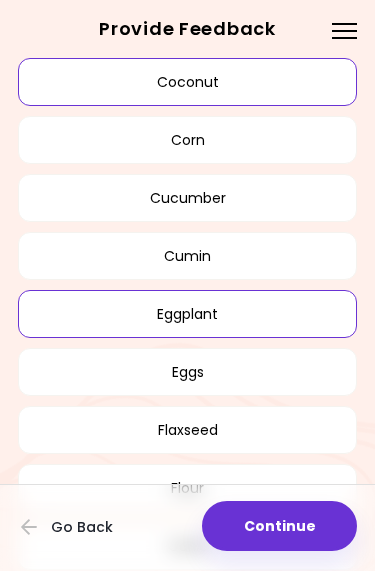 scroll, scrollTop: 5813, scrollLeft: 0, axis: vertical 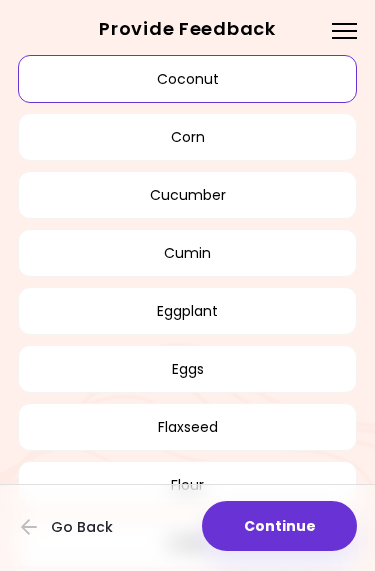 click on "Eggplant" at bounding box center (187, 311) 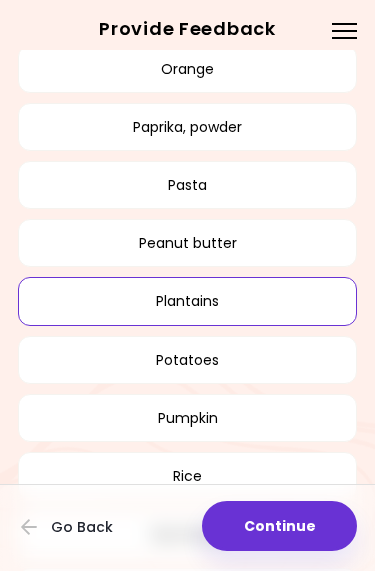 scroll, scrollTop: 6751, scrollLeft: 0, axis: vertical 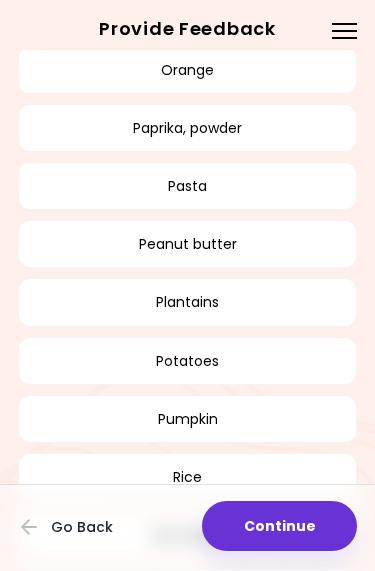 click on "Plantains" at bounding box center [187, 302] 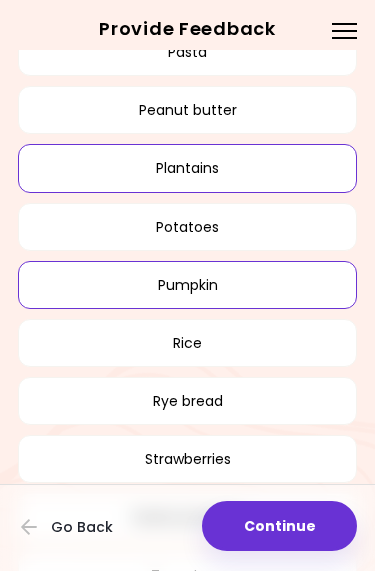 scroll, scrollTop: 6886, scrollLeft: 0, axis: vertical 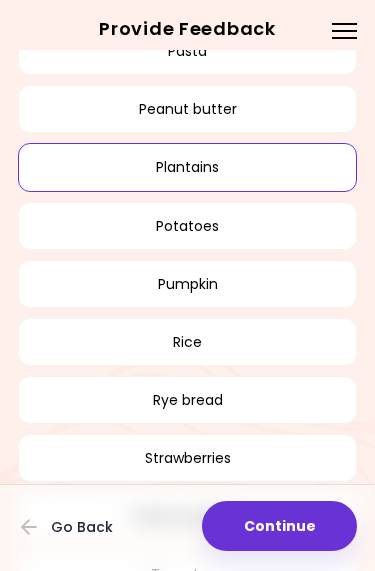 click on "Rice" at bounding box center (187, 342) 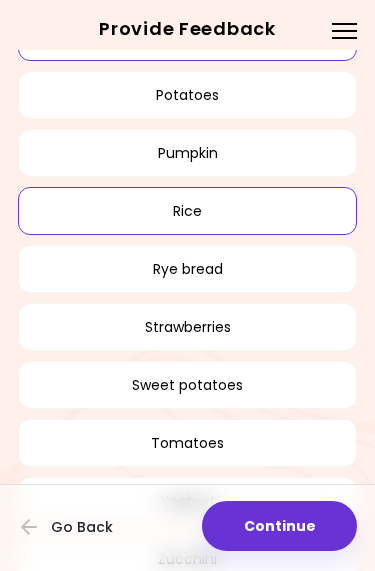 scroll, scrollTop: 7024, scrollLeft: 0, axis: vertical 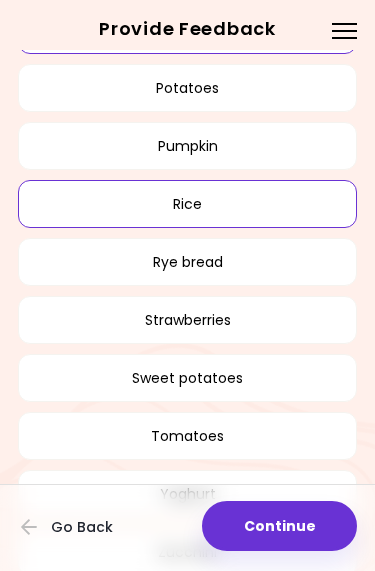 click on "Rye bread" at bounding box center (187, 262) 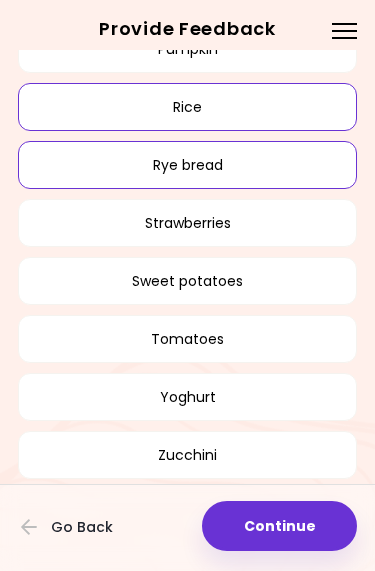 scroll, scrollTop: 7120, scrollLeft: 0, axis: vertical 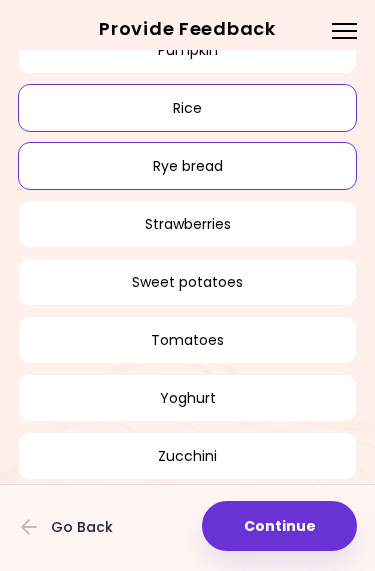 click on "Continue" at bounding box center (279, 526) 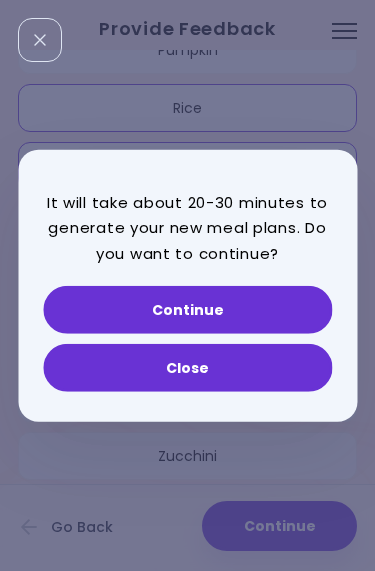 click on "Continue" at bounding box center (187, 310) 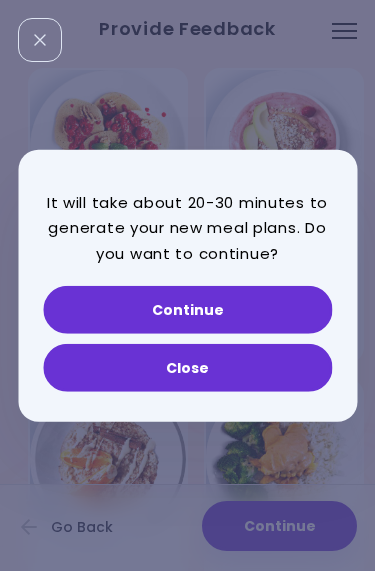select on "*" 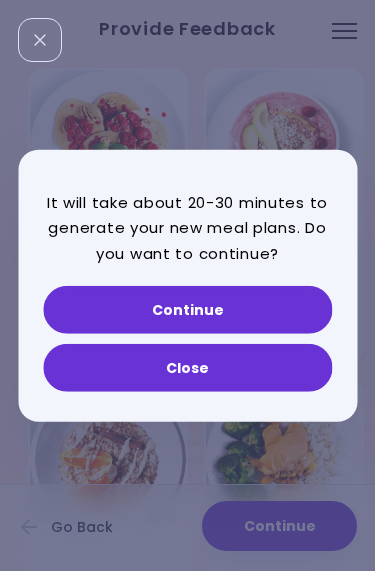 select on "*" 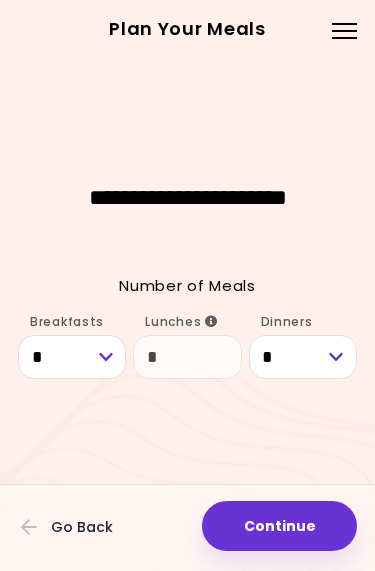 click on "Continue" at bounding box center [279, 526] 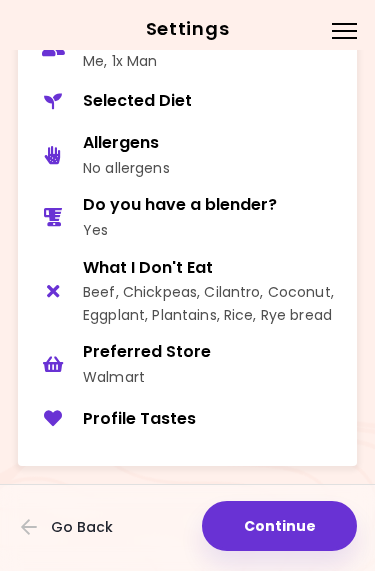 scroll, scrollTop: 66, scrollLeft: 0, axis: vertical 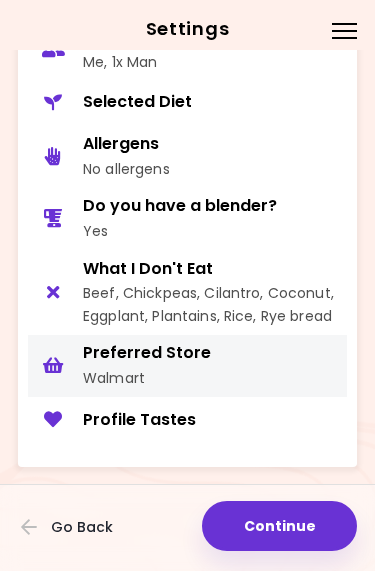 click on "Preferred Store" at bounding box center [147, 353] 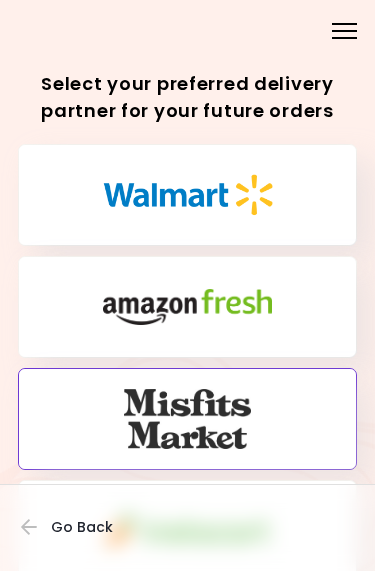 scroll, scrollTop: 0, scrollLeft: 0, axis: both 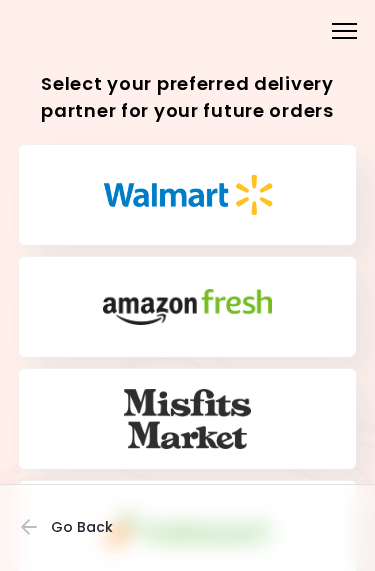 click at bounding box center [187, 195] 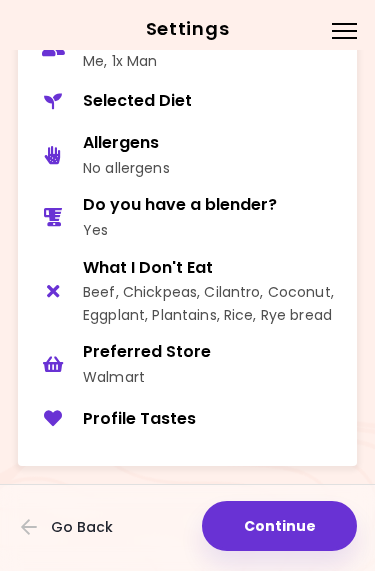 scroll, scrollTop: 66, scrollLeft: 0, axis: vertical 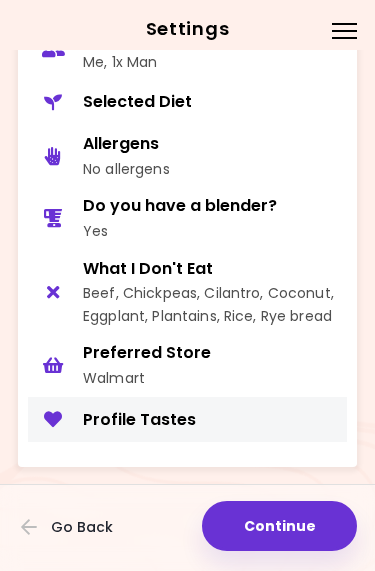 click on "Profile Tastes" at bounding box center [212, 420] 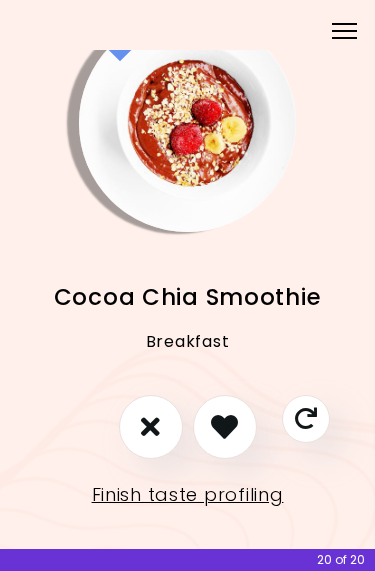 scroll, scrollTop: 45, scrollLeft: 0, axis: vertical 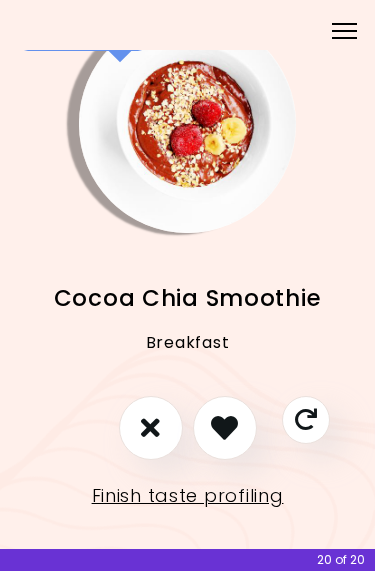 click on "Finish taste profiling" at bounding box center (188, 496) 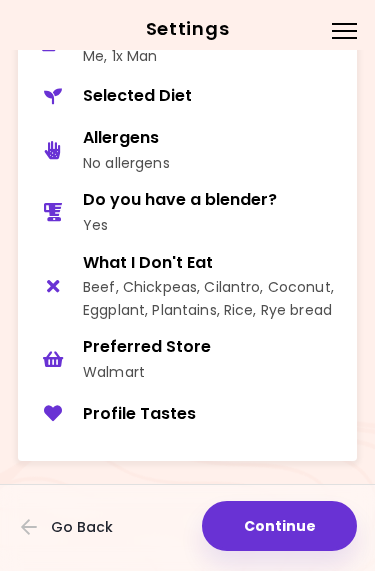 scroll, scrollTop: 66, scrollLeft: 0, axis: vertical 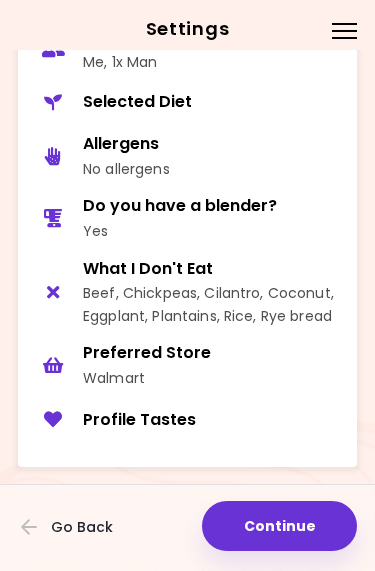 click on "Continue" at bounding box center [279, 526] 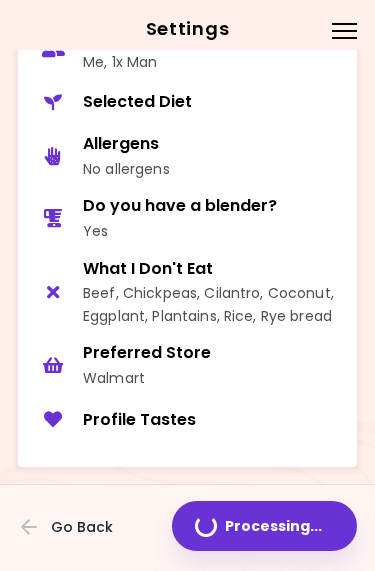 scroll, scrollTop: 0, scrollLeft: 0, axis: both 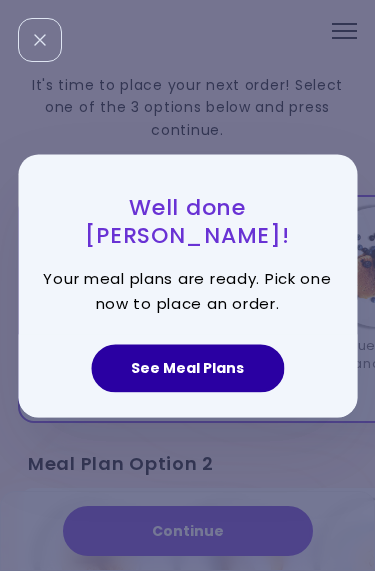 click on "See Meal Plans" at bounding box center [187, 368] 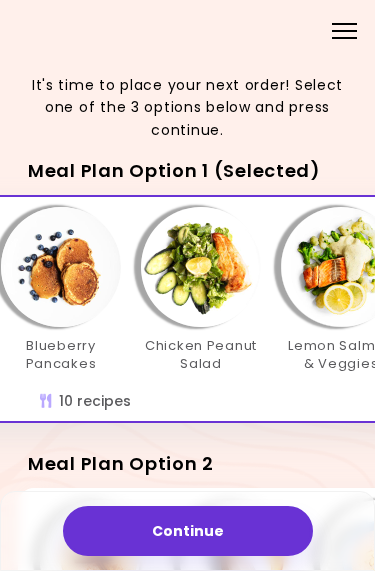 scroll, scrollTop: 0, scrollLeft: 319, axis: horizontal 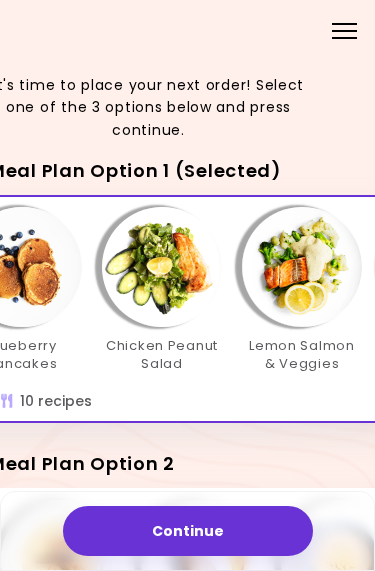 click on "Raspberry Oat Smoothie   Peanut Butter Banana Bowl   Blueberry Pancakes   Chicken Peanut Salad   Lemon Salmon & Veggies   Salmon With Veggies   Cauliflower Sauce Pasta   Salsa Potato Rounds   Sweet Potato Hash   Veggie Pasta Salad" at bounding box center (372, 309) 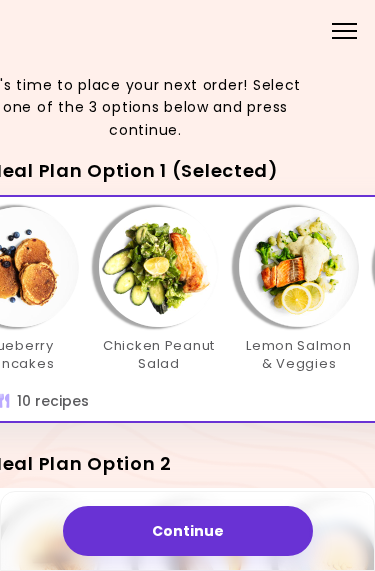 scroll, scrollTop: 0, scrollLeft: 42, axis: horizontal 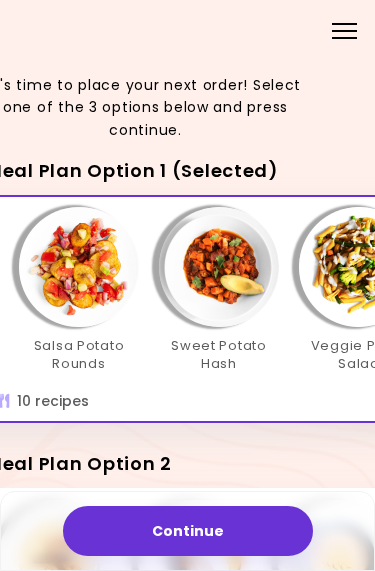 click at bounding box center (219, 267) 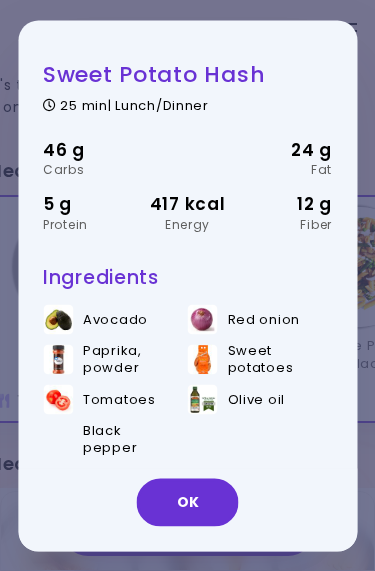 click on "OK" at bounding box center [188, 502] 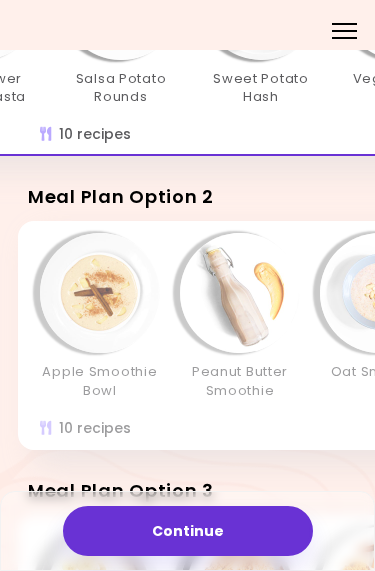 scroll, scrollTop: 266, scrollLeft: 0, axis: vertical 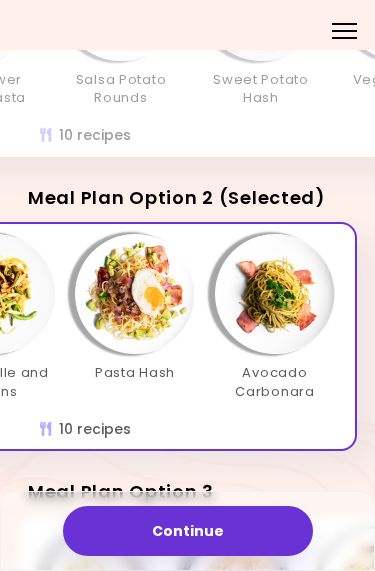 click at bounding box center (275, 294) 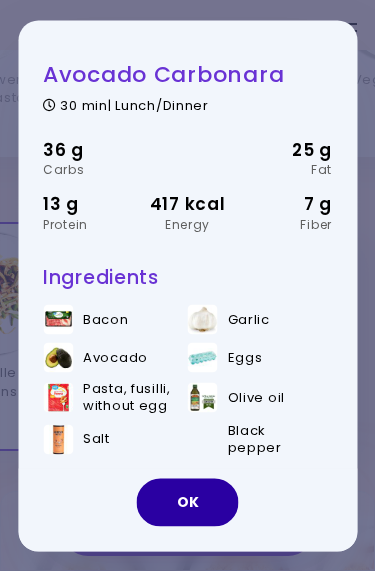 click on "OK" at bounding box center [188, 502] 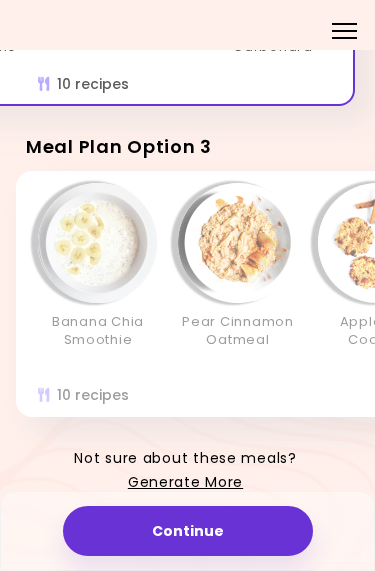 scroll, scrollTop: 606, scrollLeft: 6, axis: both 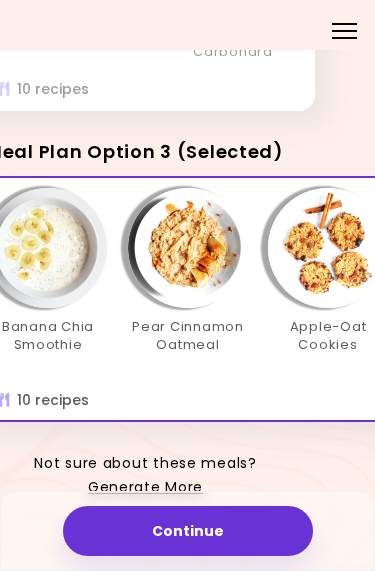 click at bounding box center [328, 248] 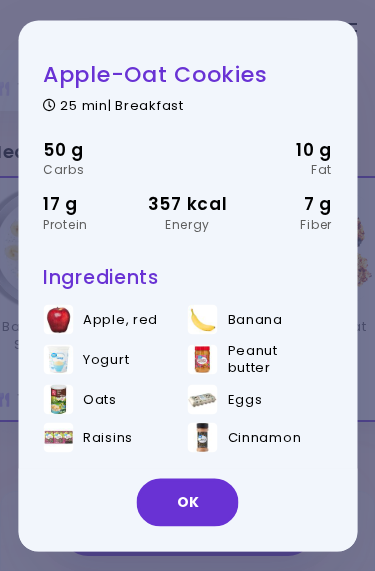 click on "OK" at bounding box center (188, 502) 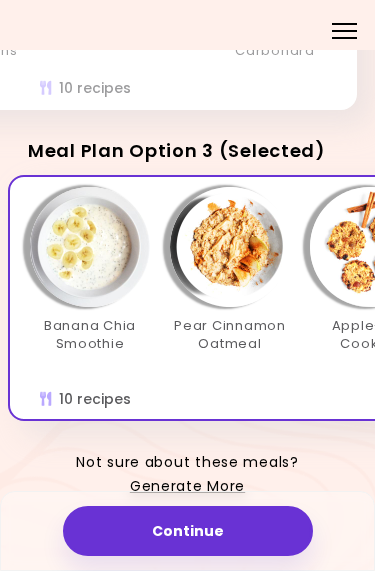 scroll, scrollTop: 606, scrollLeft: 0, axis: vertical 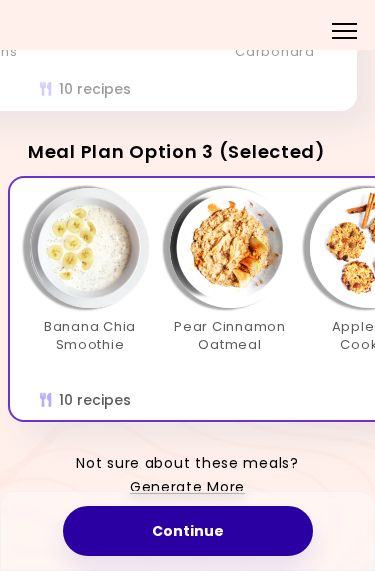 click on "Continue" at bounding box center [188, 531] 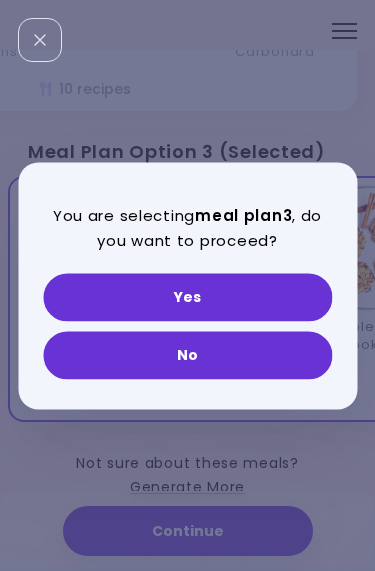 click on "Yes" at bounding box center (187, 297) 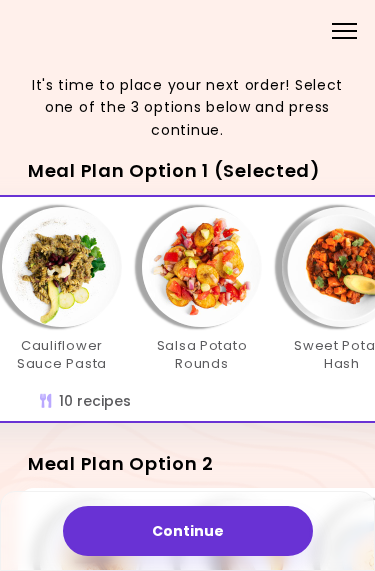 scroll, scrollTop: 0, scrollLeft: 876, axis: horizontal 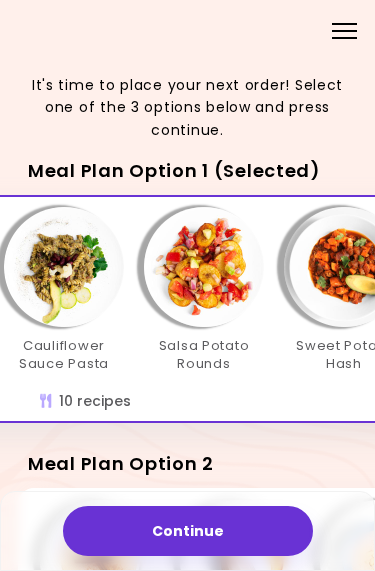 click at bounding box center [204, 267] 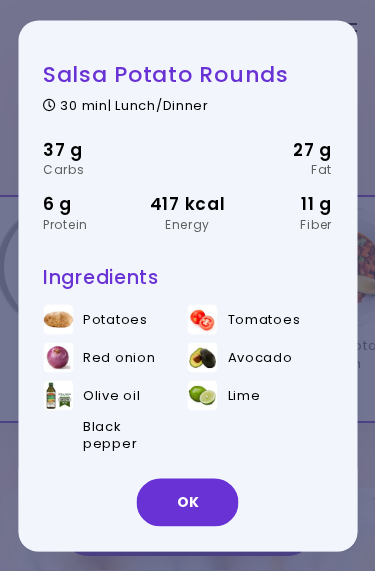 click on "OK" at bounding box center [188, 502] 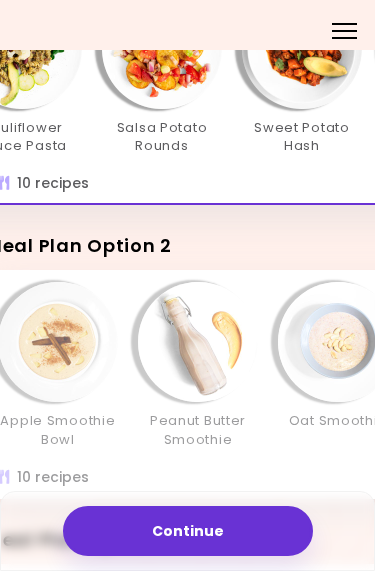 scroll, scrollTop: 218, scrollLeft: 42, axis: both 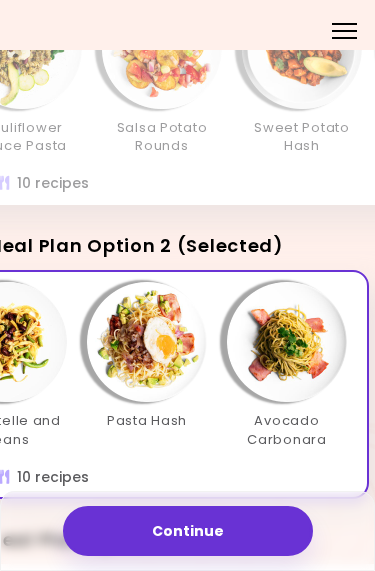 click at bounding box center (147, 342) 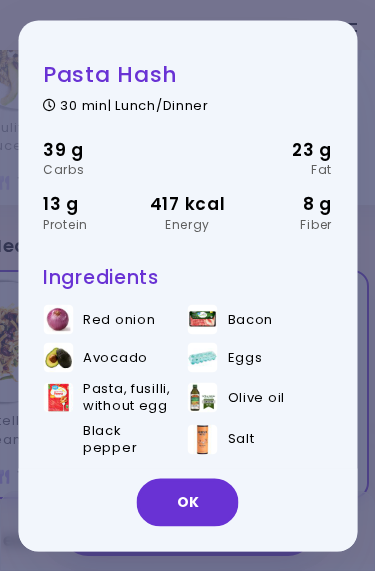 click on "Pasta Hash   30   min  | Lunch/Dinner 39   g Carbs 23   g Fat 13   g Protein 417   kcal Energy 8   g Fiber Ingredients Red onion Bacon Avocado Eggs Pasta, fusilli, without egg Olive oil Black pepper Salt" at bounding box center [182, 285] 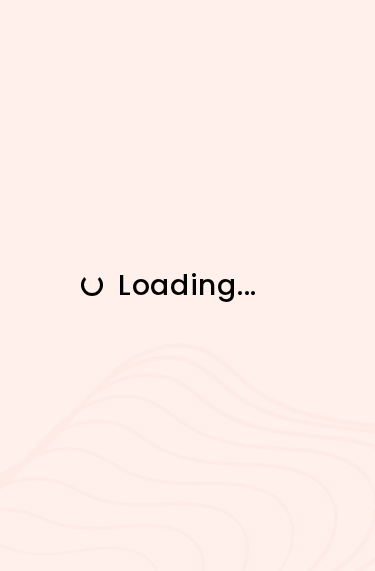scroll, scrollTop: 0, scrollLeft: 0, axis: both 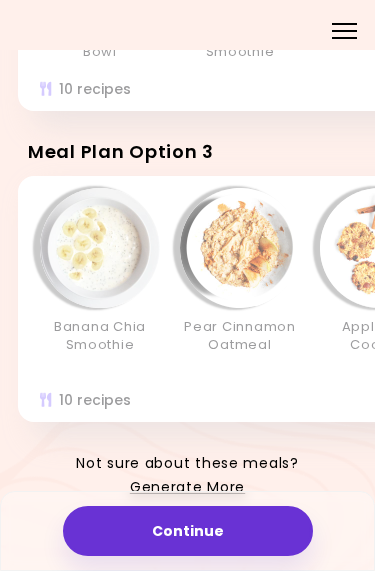 click on "Generate More" at bounding box center [187, 488] 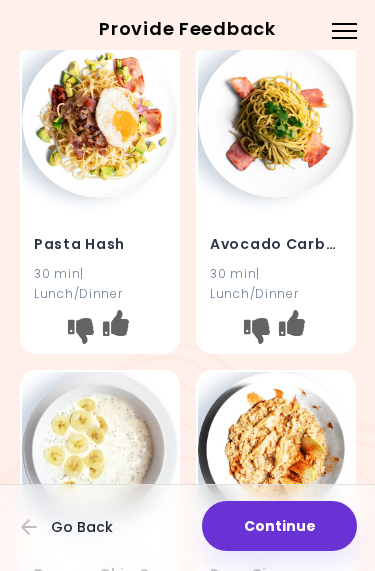 scroll, scrollTop: 2947, scrollLeft: 0, axis: vertical 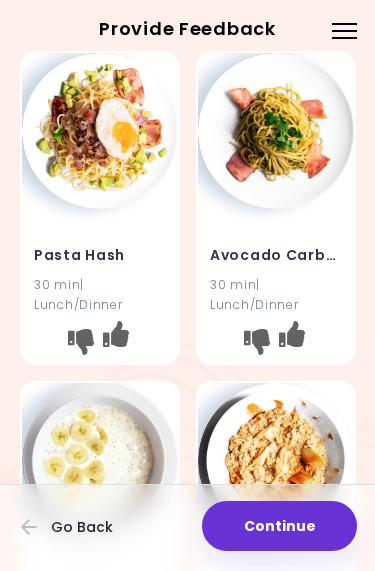 click at bounding box center (100, 131) 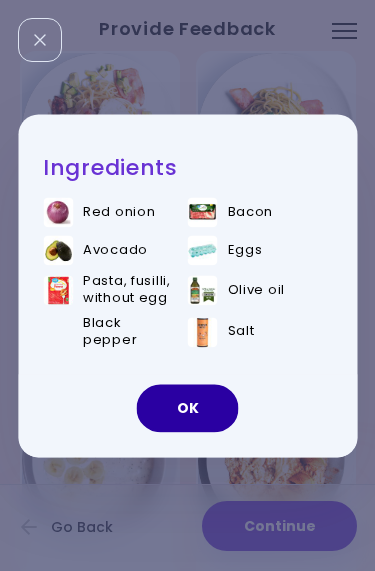 click on "OK" at bounding box center [188, 408] 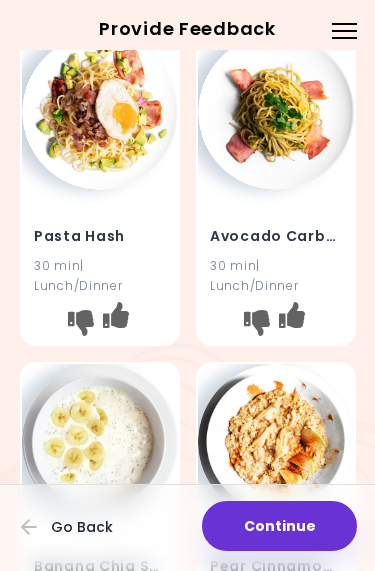 scroll, scrollTop: 2965, scrollLeft: 0, axis: vertical 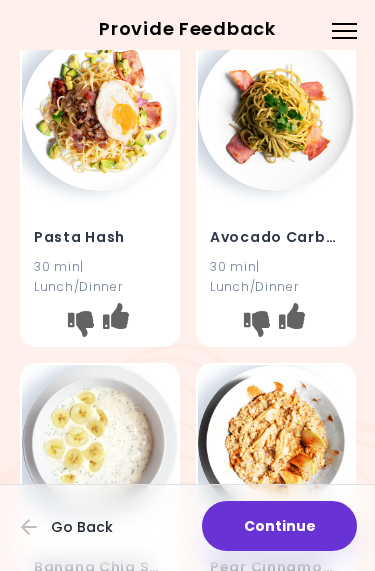 click on "Avocado Carbonara 30   min  | Lunch/Dinner" at bounding box center (276, 249) 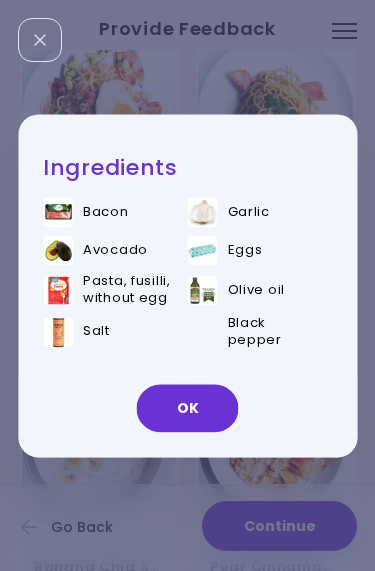 click on "Garlic" at bounding box center (260, 216) 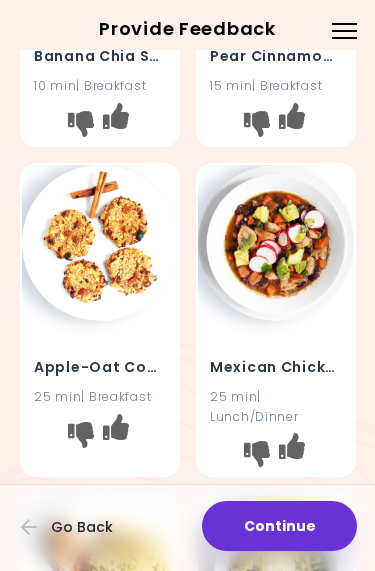 scroll, scrollTop: 3478, scrollLeft: 0, axis: vertical 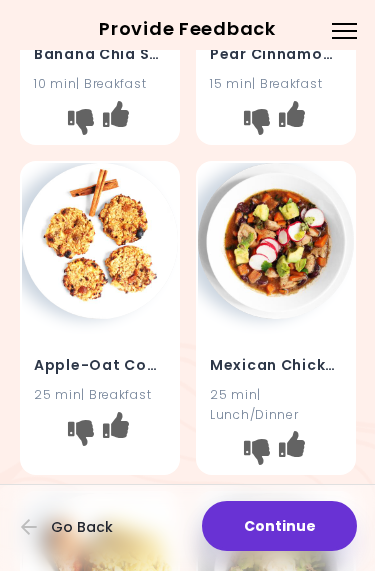 click at bounding box center [100, 241] 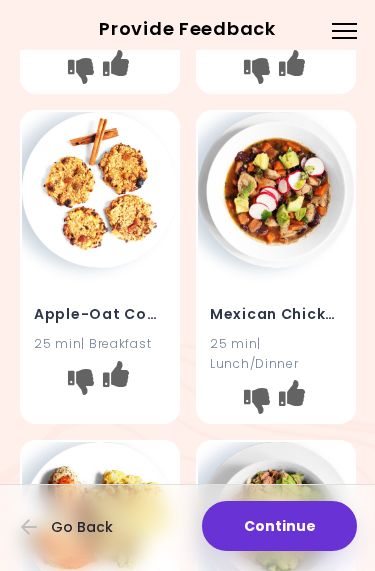 scroll, scrollTop: 3530, scrollLeft: 0, axis: vertical 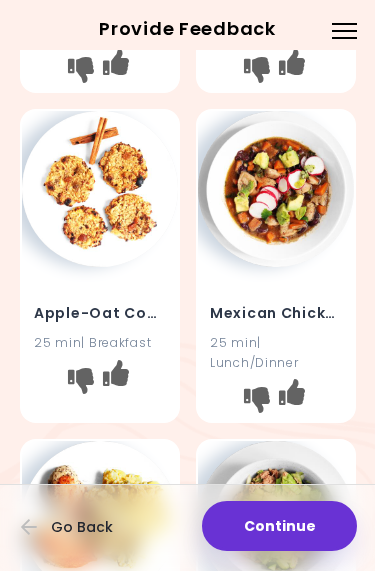 click at bounding box center [276, 189] 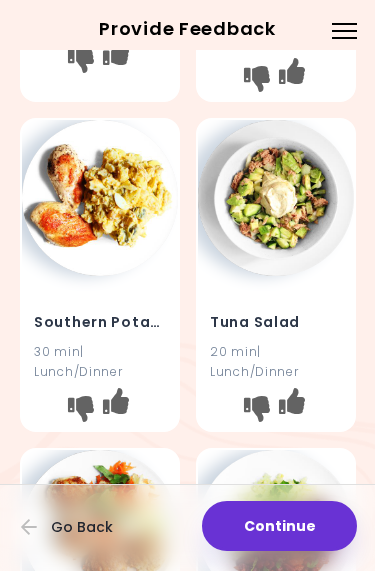 scroll, scrollTop: 3852, scrollLeft: 0, axis: vertical 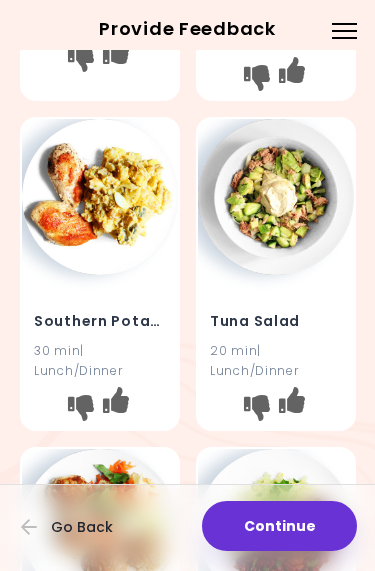 click at bounding box center (276, 197) 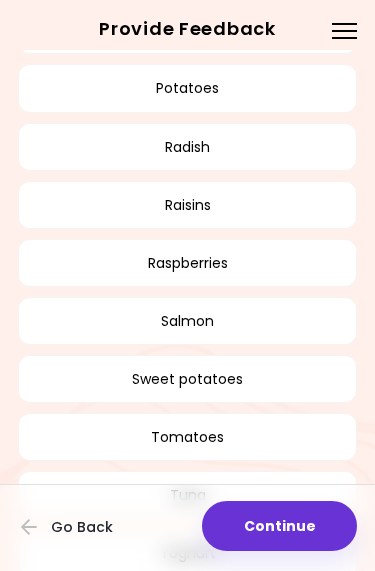 scroll, scrollTop: 6967, scrollLeft: 0, axis: vertical 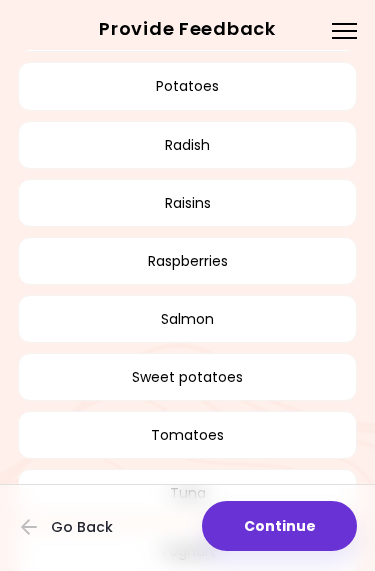 click on "Radish" at bounding box center (187, 145) 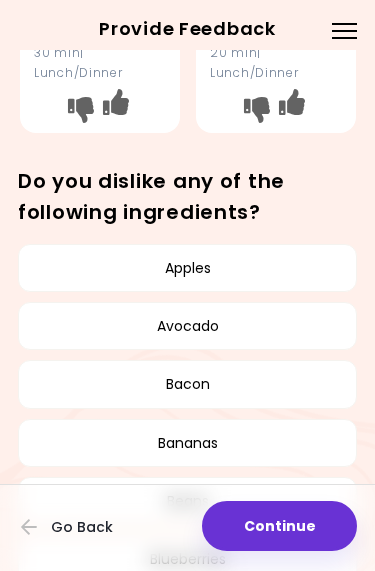 scroll, scrollTop: 4808, scrollLeft: 0, axis: vertical 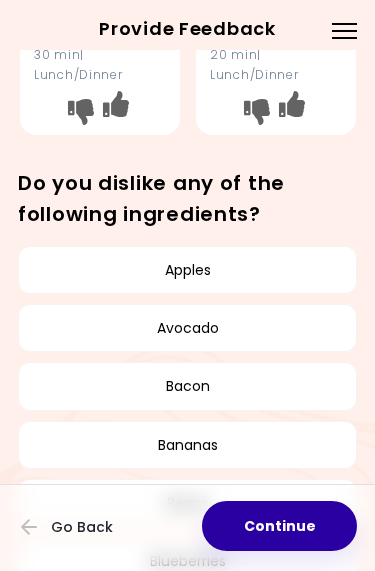 click on "Continue" at bounding box center (279, 526) 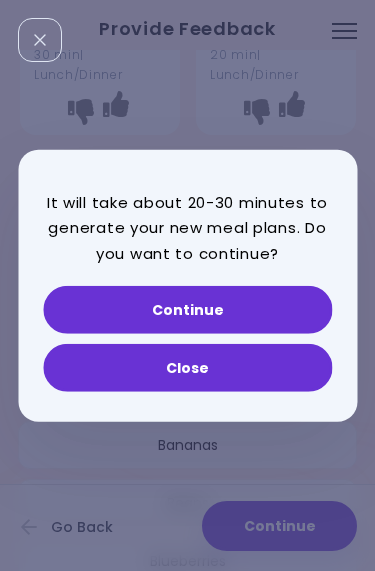 click on "Continue" at bounding box center (187, 310) 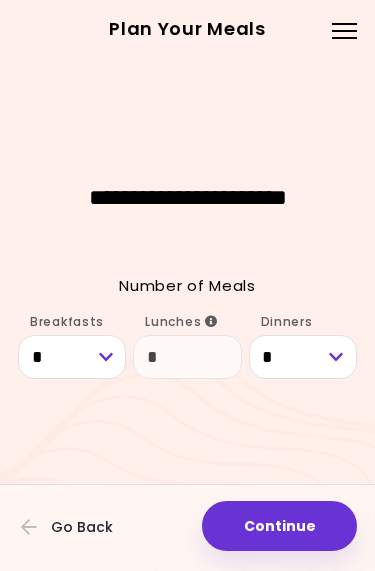 scroll, scrollTop: 0, scrollLeft: 0, axis: both 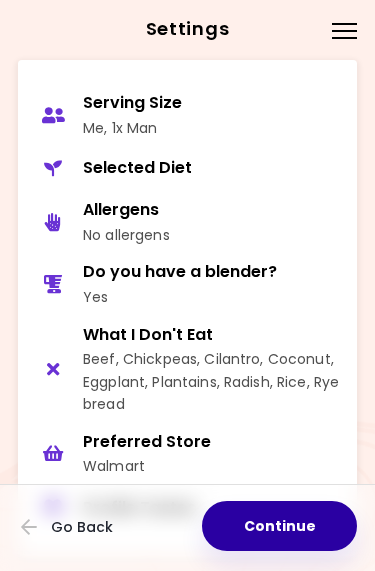 click on "Continue" at bounding box center [279, 526] 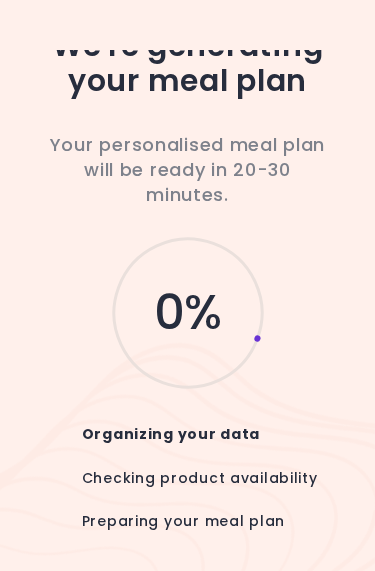 scroll, scrollTop: 32, scrollLeft: 0, axis: vertical 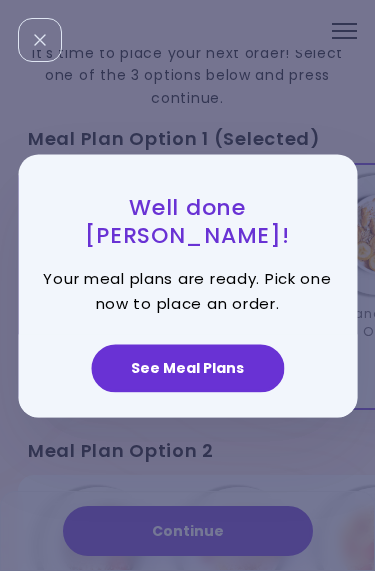 click on "See Meal Plans" at bounding box center (187, 368) 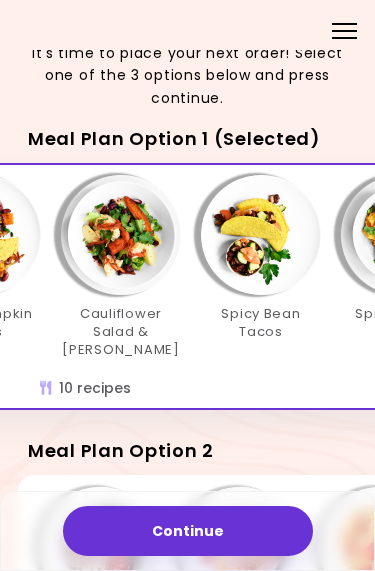 scroll, scrollTop: 0, scrollLeft: 963, axis: horizontal 